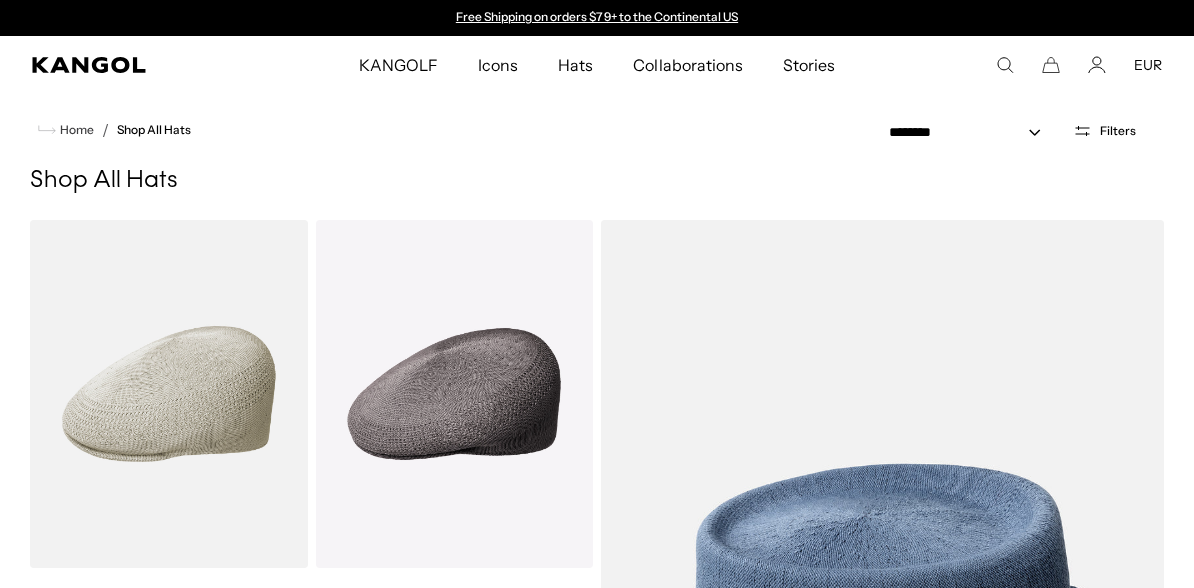 scroll, scrollTop: 0, scrollLeft: 0, axis: both 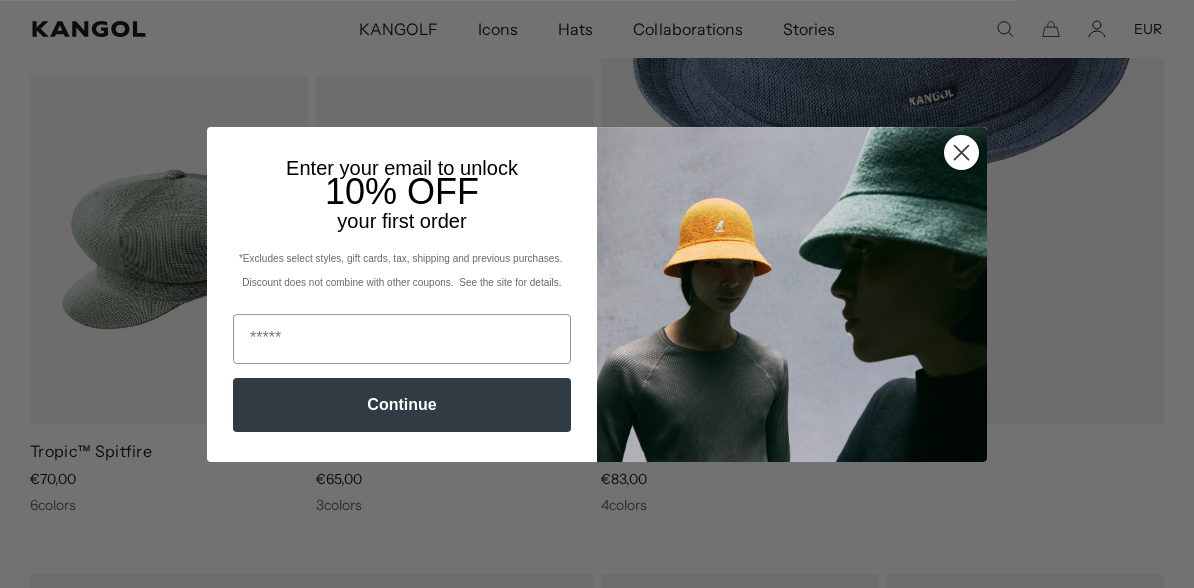 click 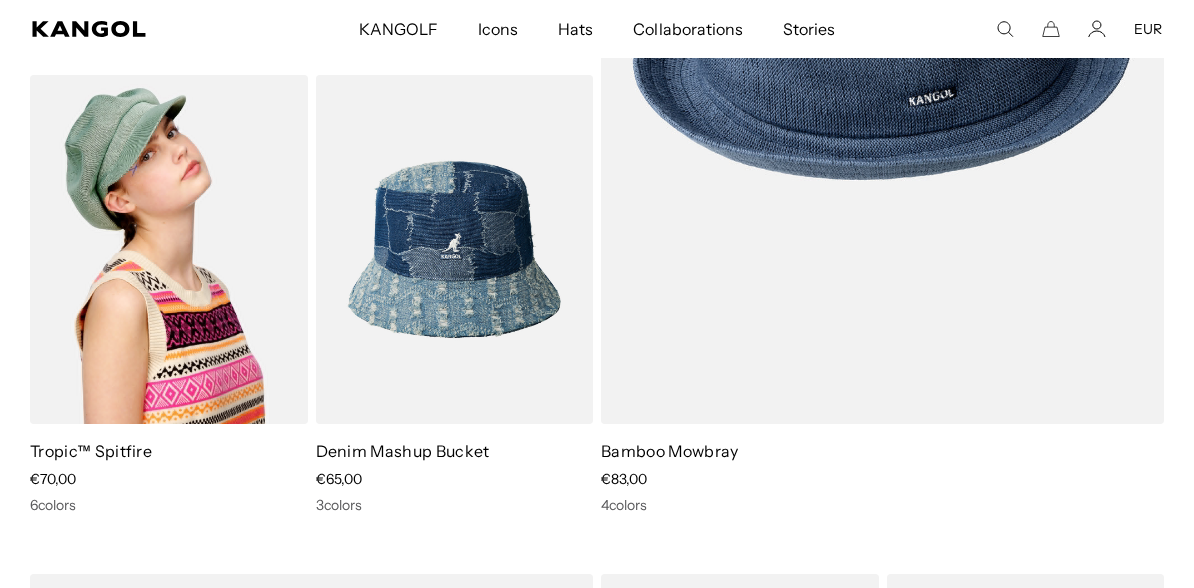 scroll, scrollTop: 0, scrollLeft: 412, axis: horizontal 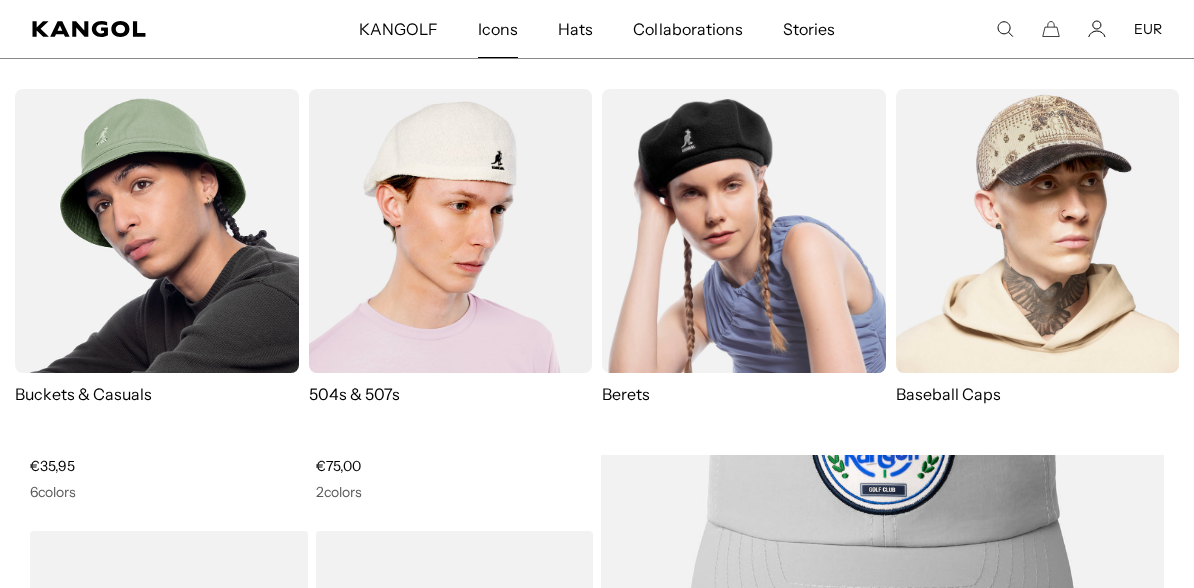 click at bounding box center [744, 231] 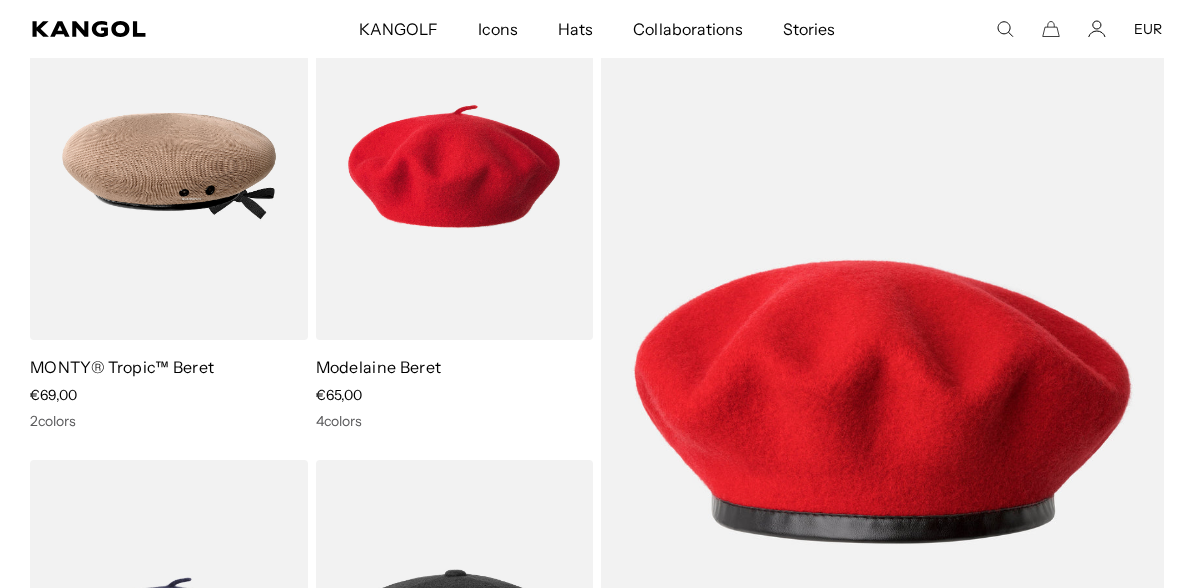 scroll, scrollTop: 229, scrollLeft: 0, axis: vertical 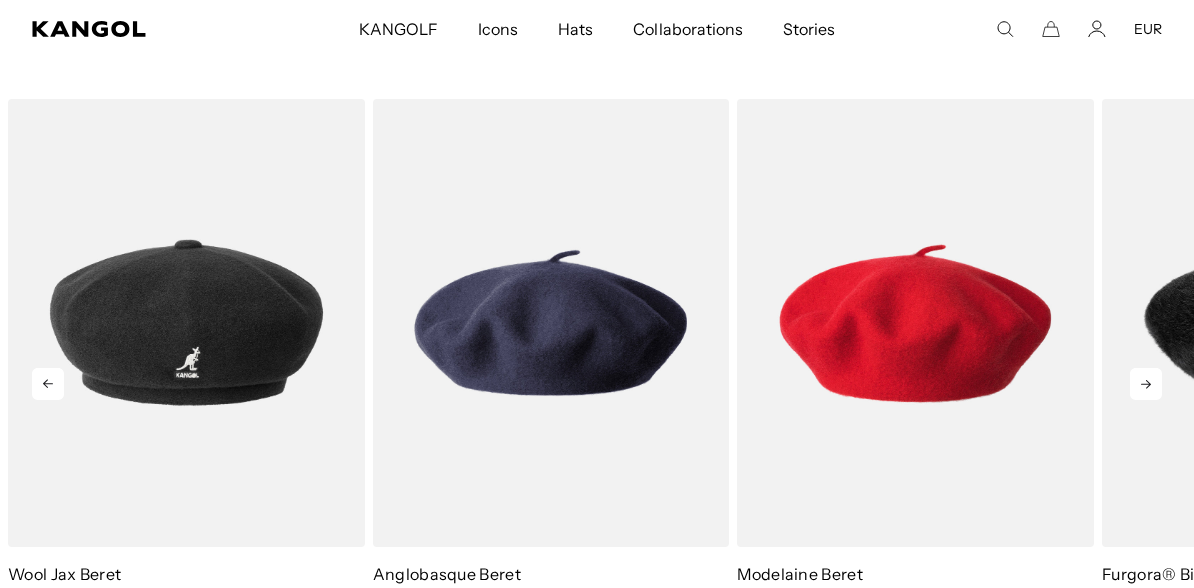 click 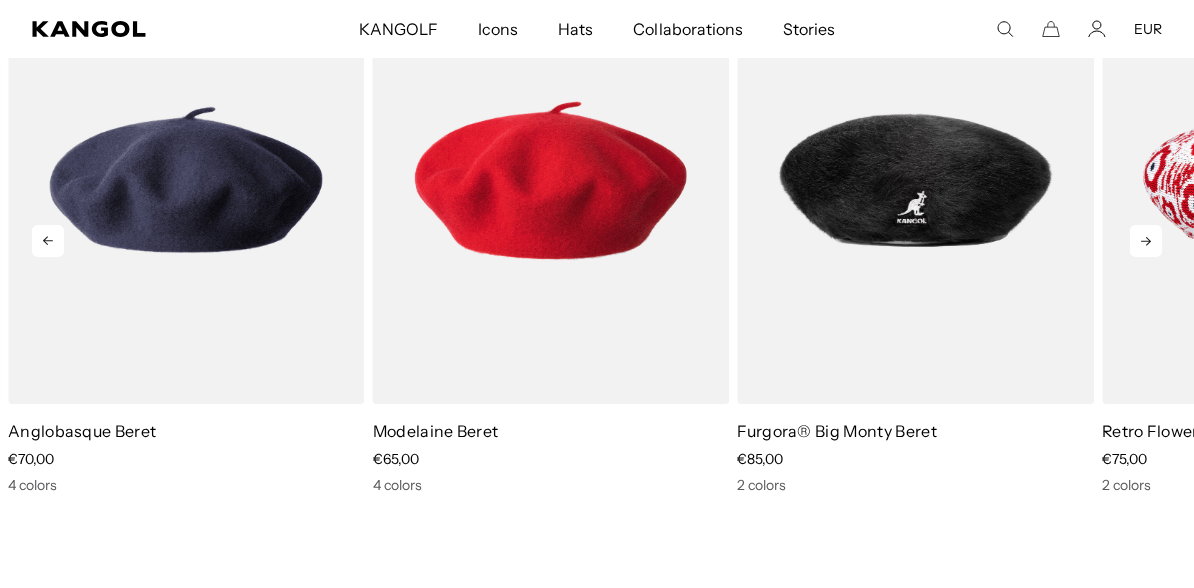 scroll, scrollTop: 1898, scrollLeft: 0, axis: vertical 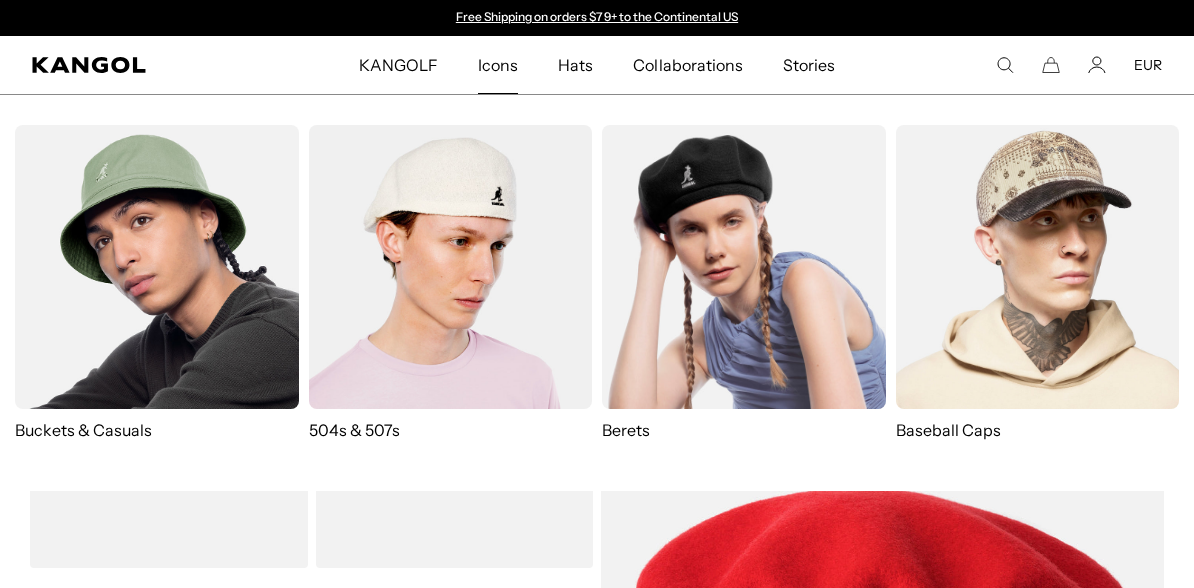 click at bounding box center (451, 267) 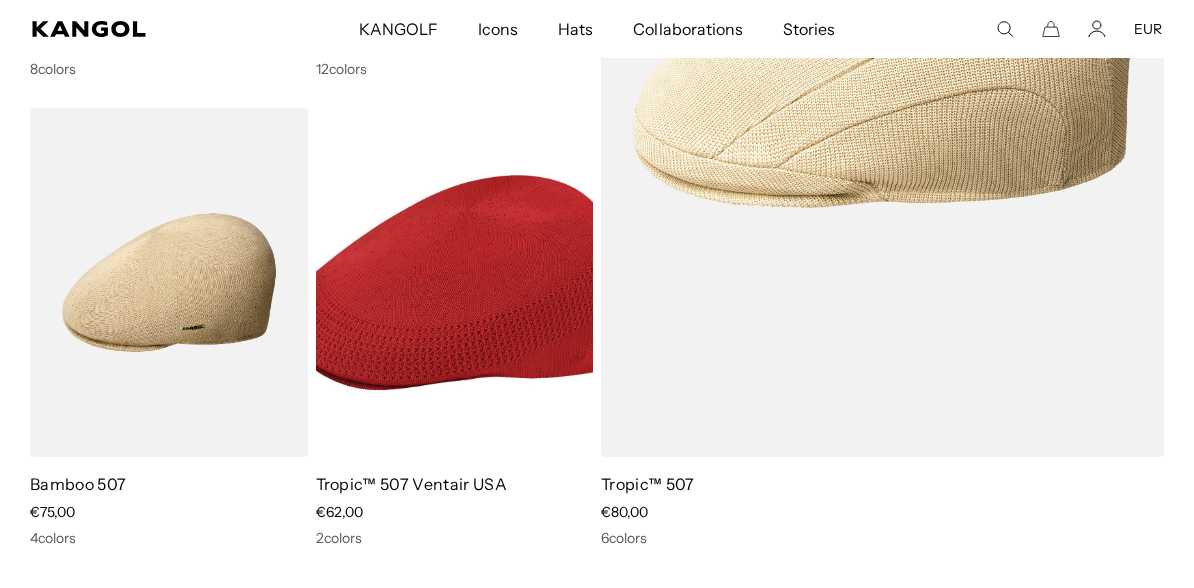 scroll, scrollTop: 1198, scrollLeft: 0, axis: vertical 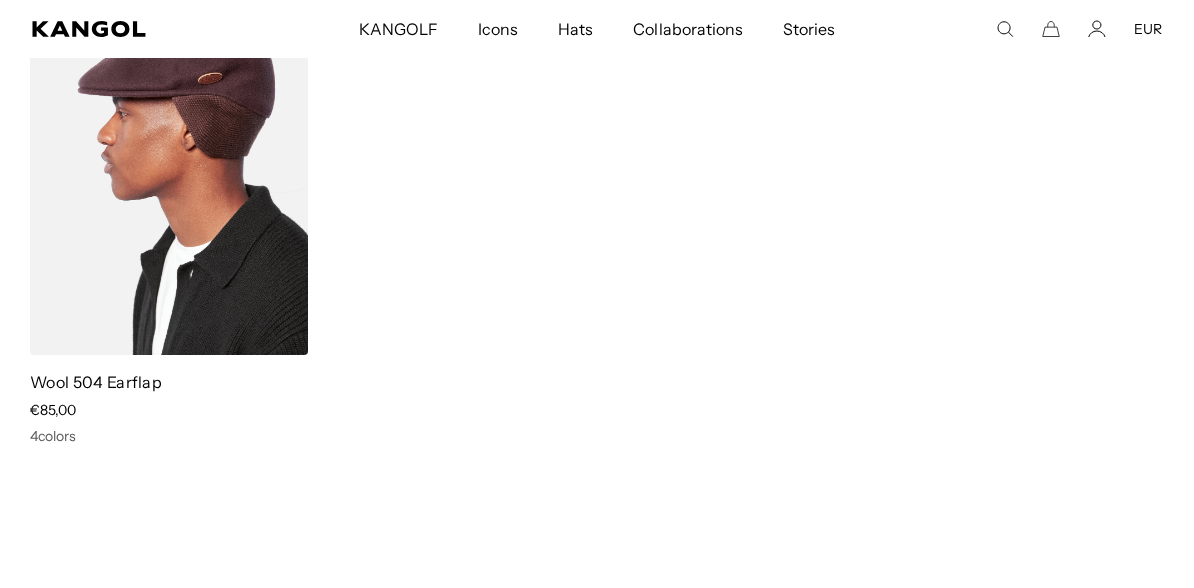 click at bounding box center (169, 181) 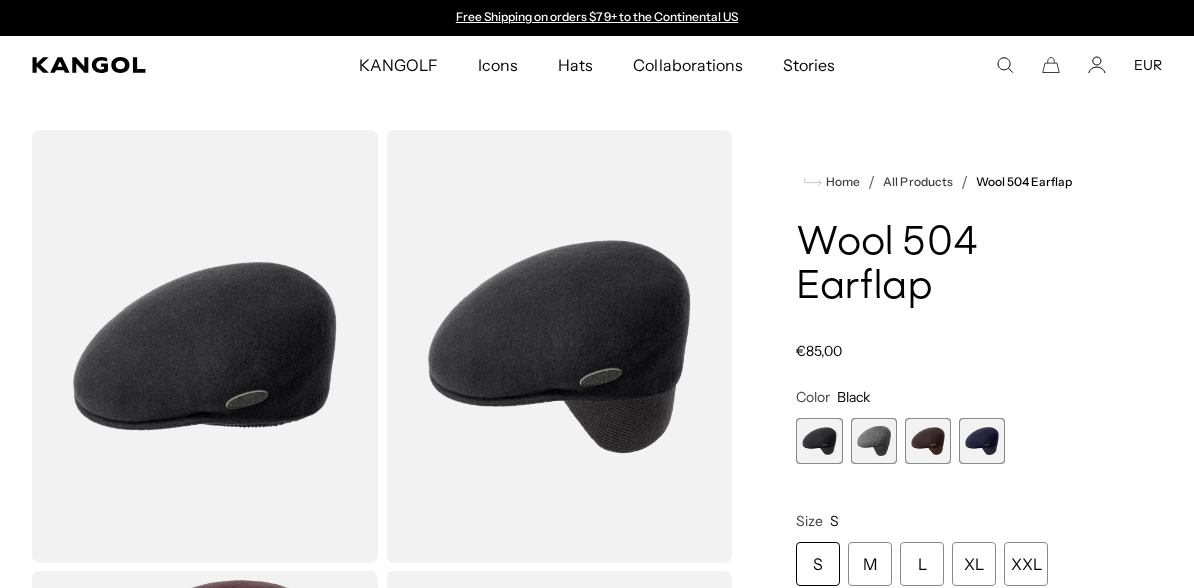 scroll, scrollTop: 169, scrollLeft: 0, axis: vertical 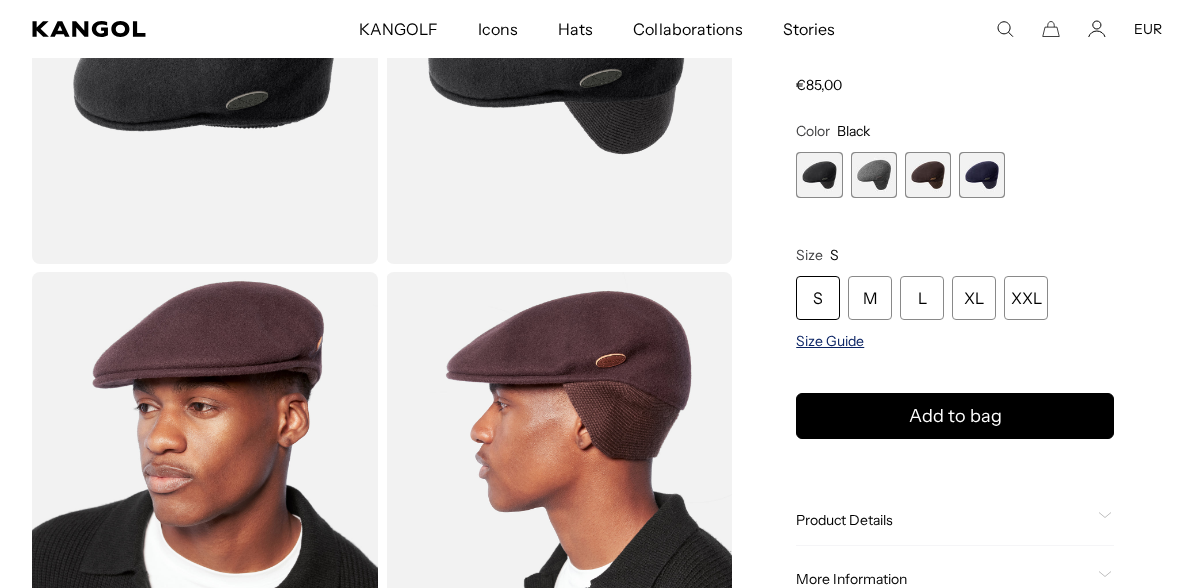 click on "Size Guide" at bounding box center (830, 341) 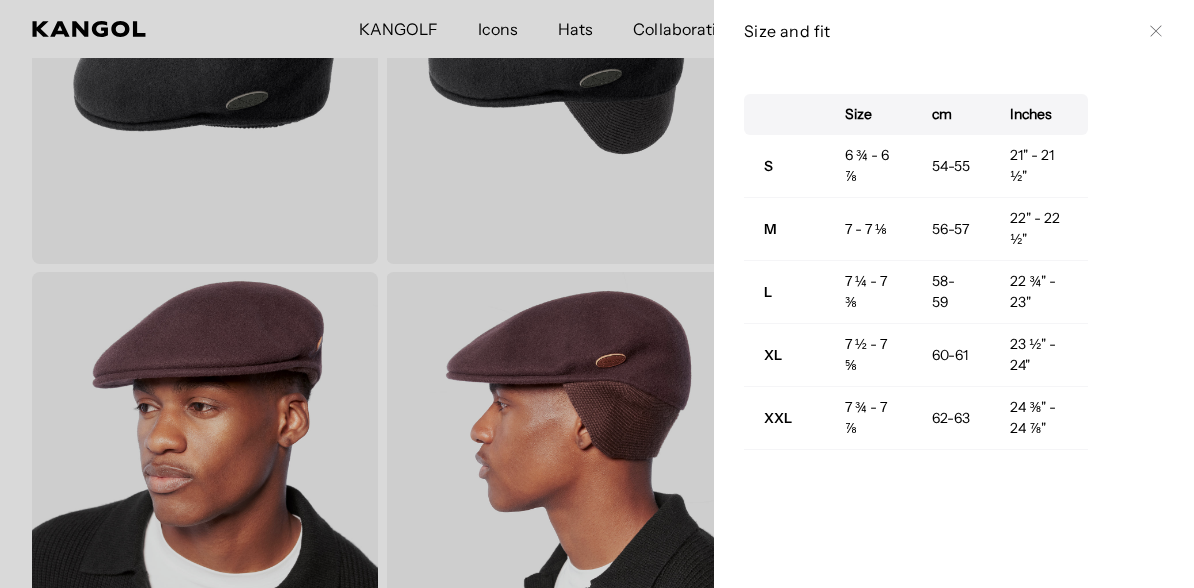 scroll, scrollTop: 0, scrollLeft: 0, axis: both 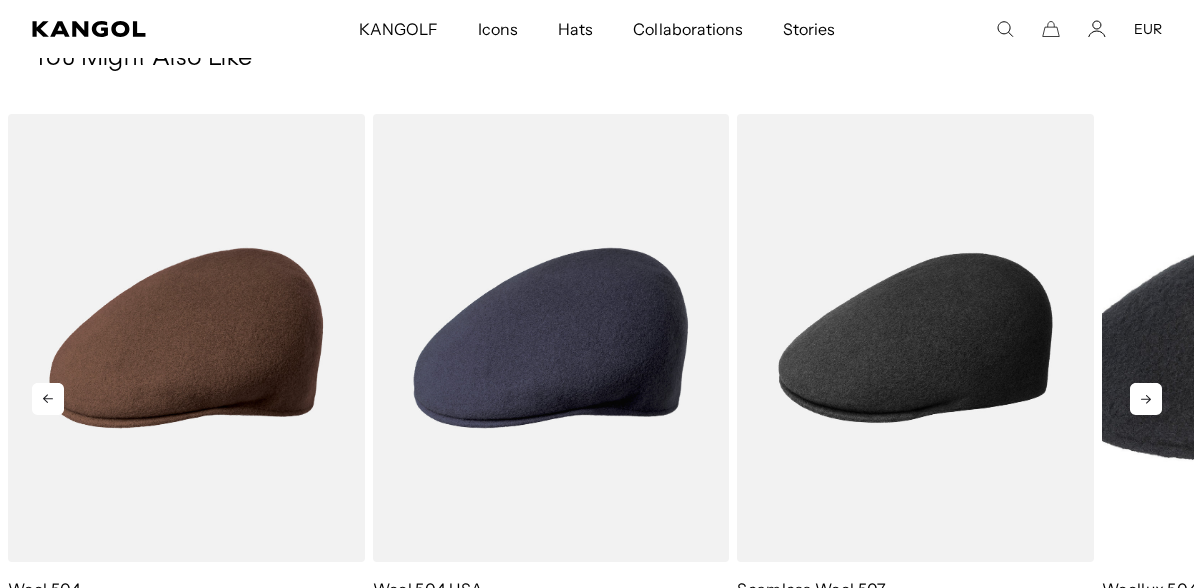 click 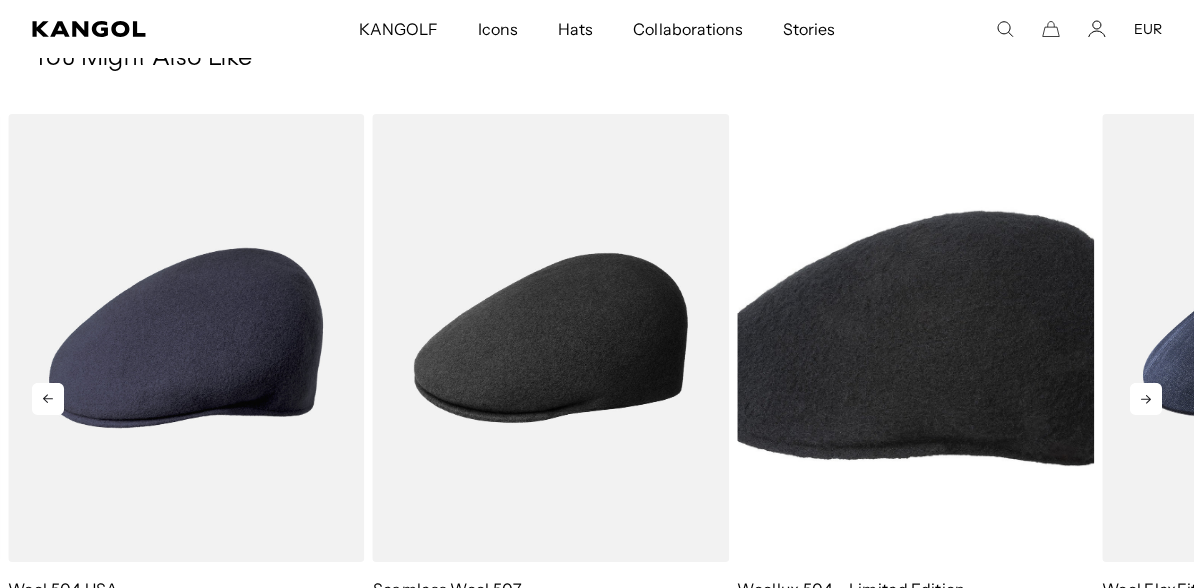scroll, scrollTop: 0, scrollLeft: 412, axis: horizontal 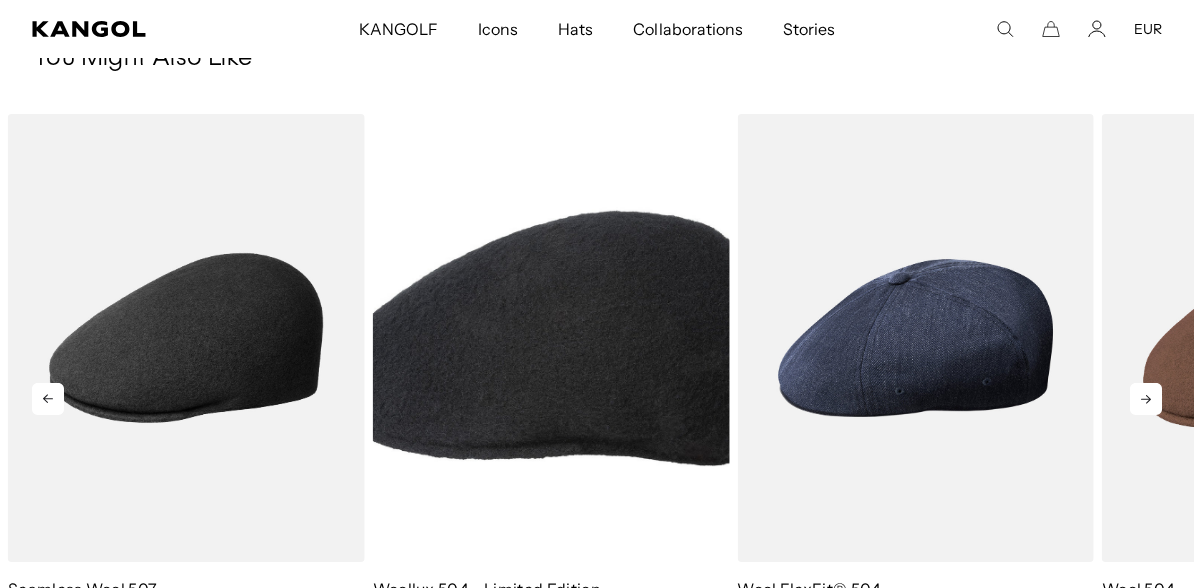 click 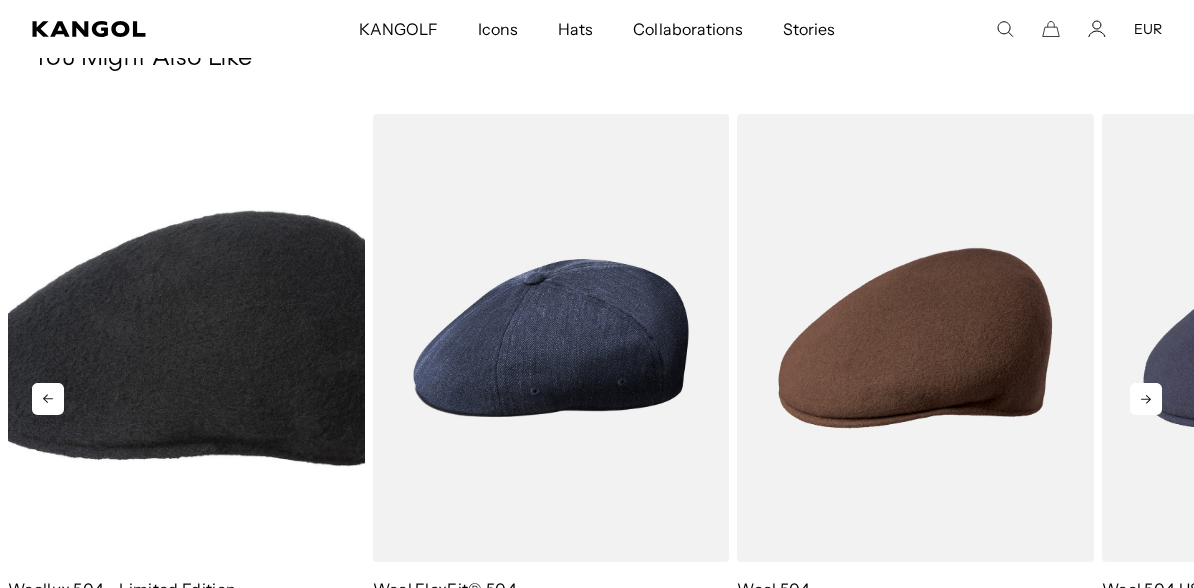 scroll, scrollTop: 0, scrollLeft: 0, axis: both 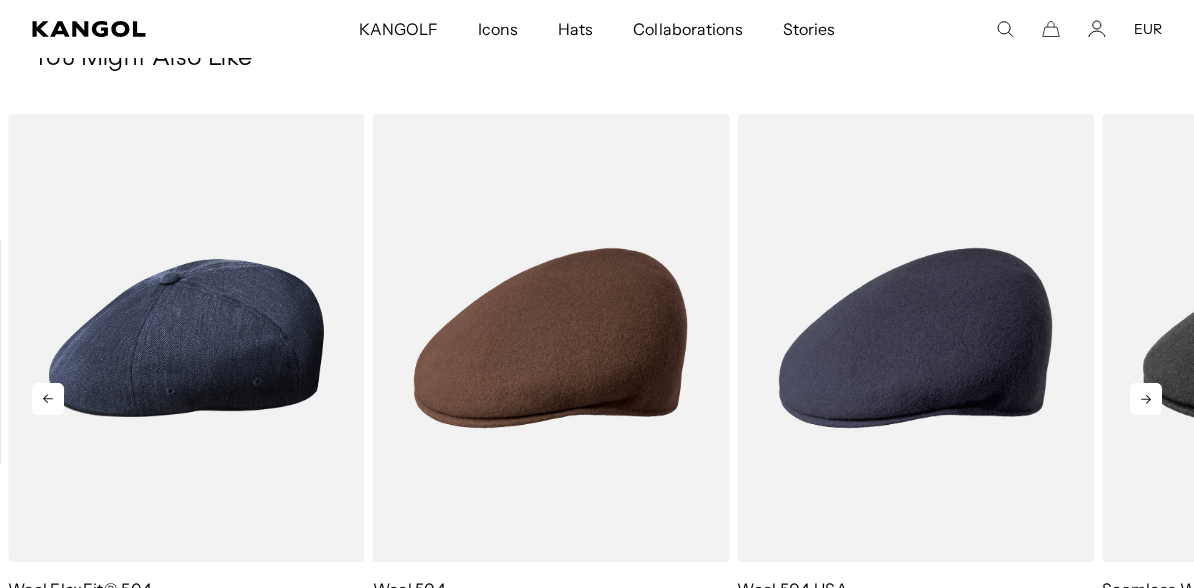 click 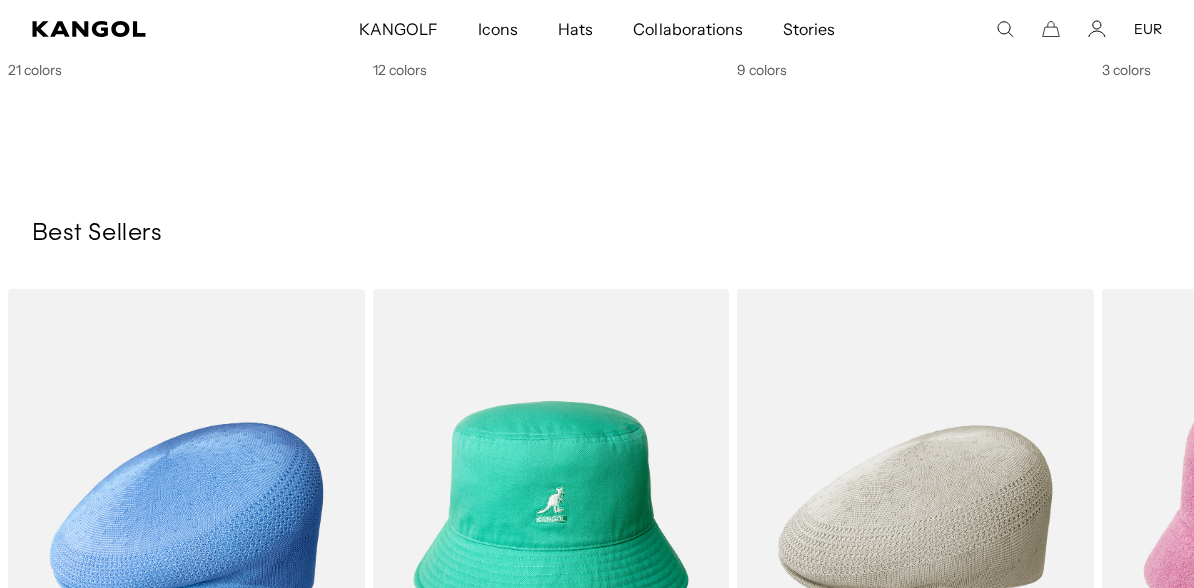 scroll, scrollTop: 1857, scrollLeft: 0, axis: vertical 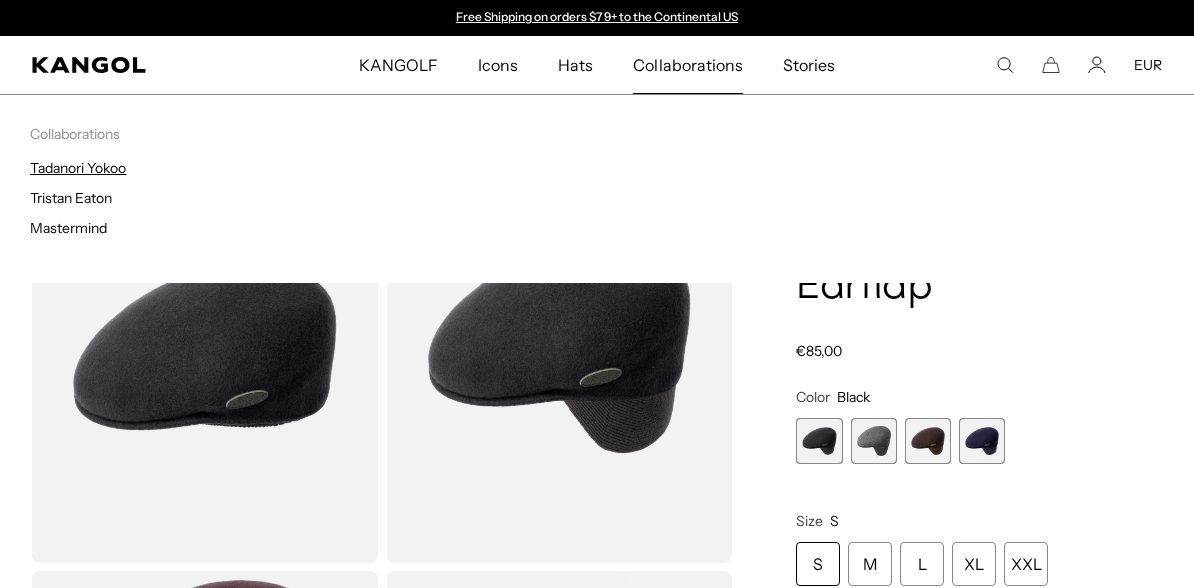 click on "Tadanori Yokoo" at bounding box center [78, 168] 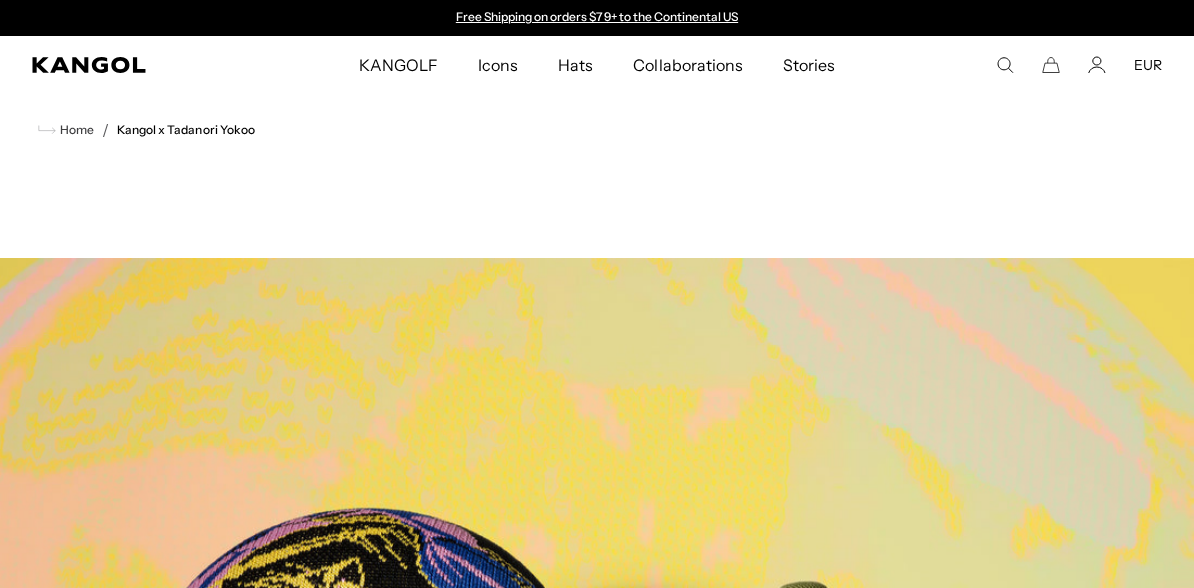 scroll, scrollTop: 0, scrollLeft: 0, axis: both 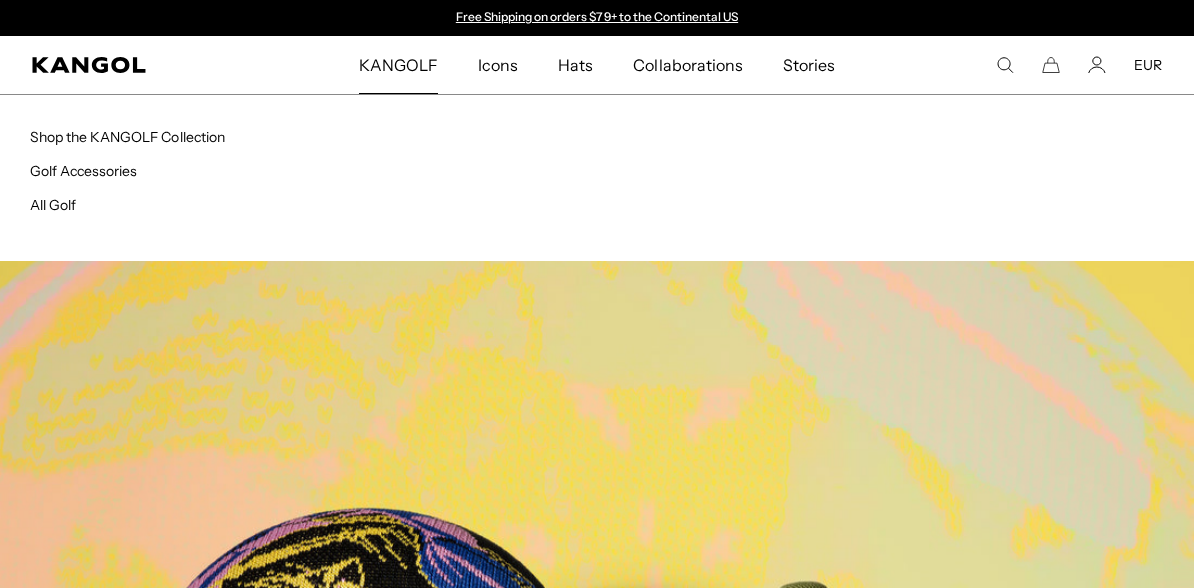 click on "KANGOLF" at bounding box center [398, 65] 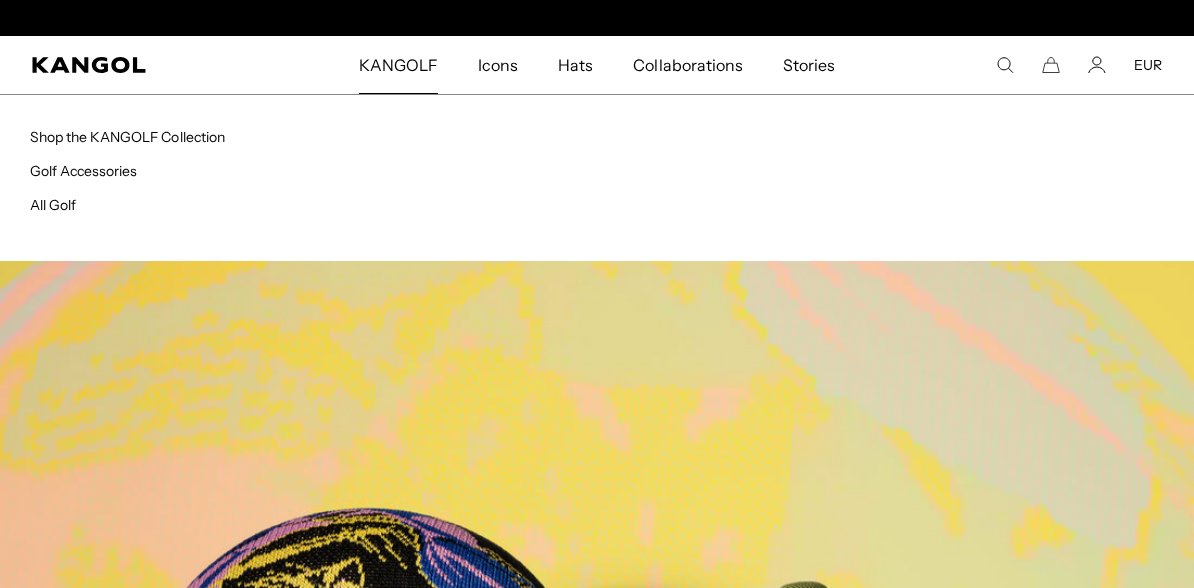 scroll, scrollTop: 0, scrollLeft: 412, axis: horizontal 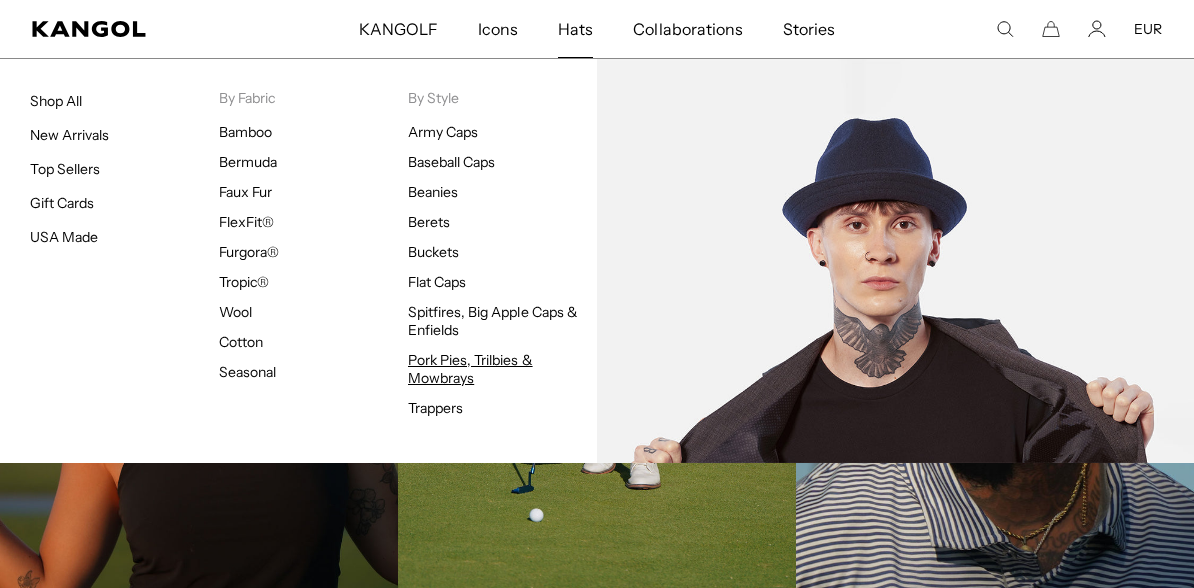 click on "Pork Pies, Trilbies & Mowbrays" at bounding box center [470, 369] 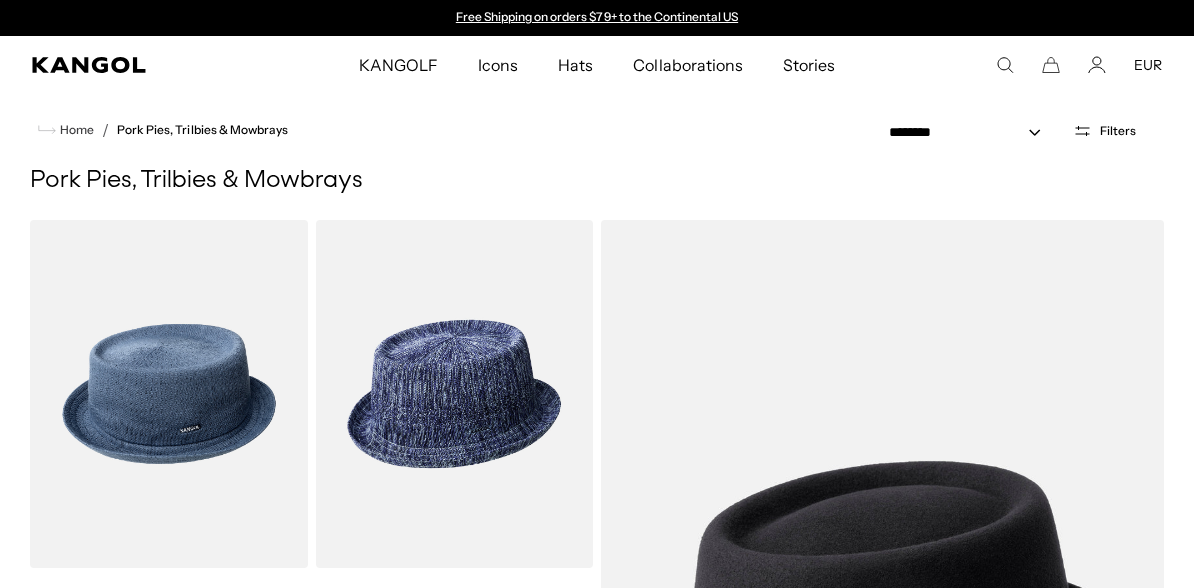 scroll, scrollTop: 322, scrollLeft: 0, axis: vertical 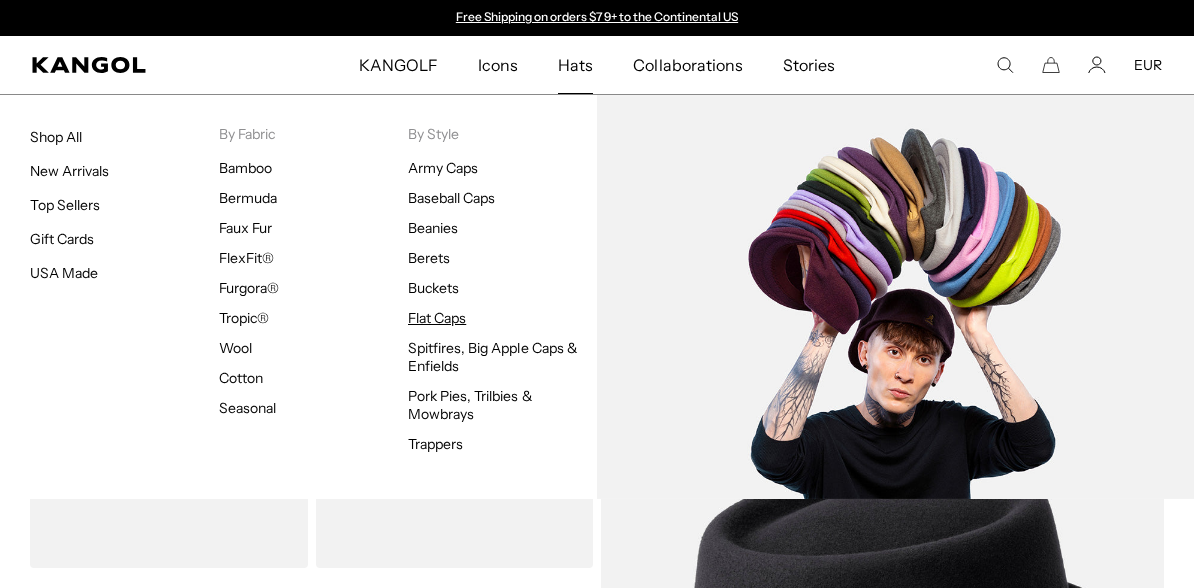 click on "Flat Caps" at bounding box center [437, 318] 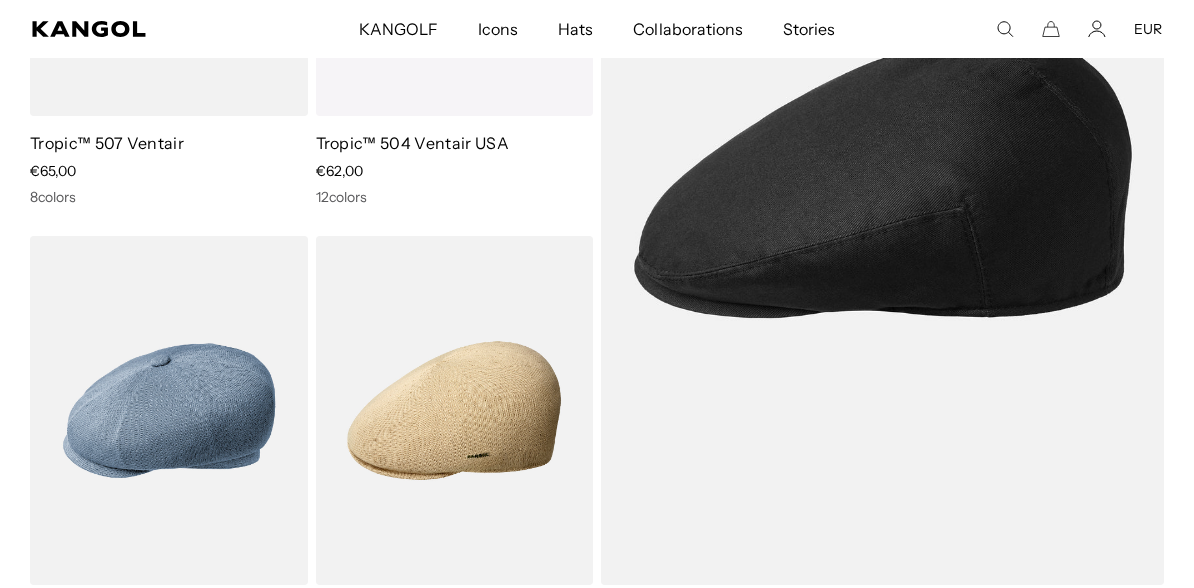 scroll, scrollTop: 452, scrollLeft: 0, axis: vertical 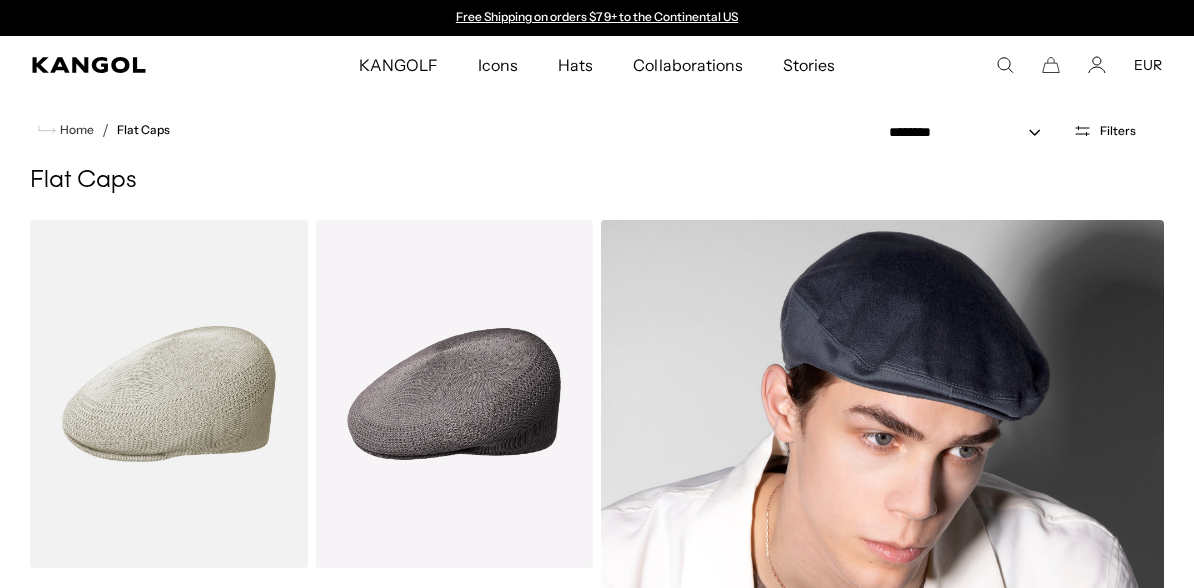 click at bounding box center (882, 628) 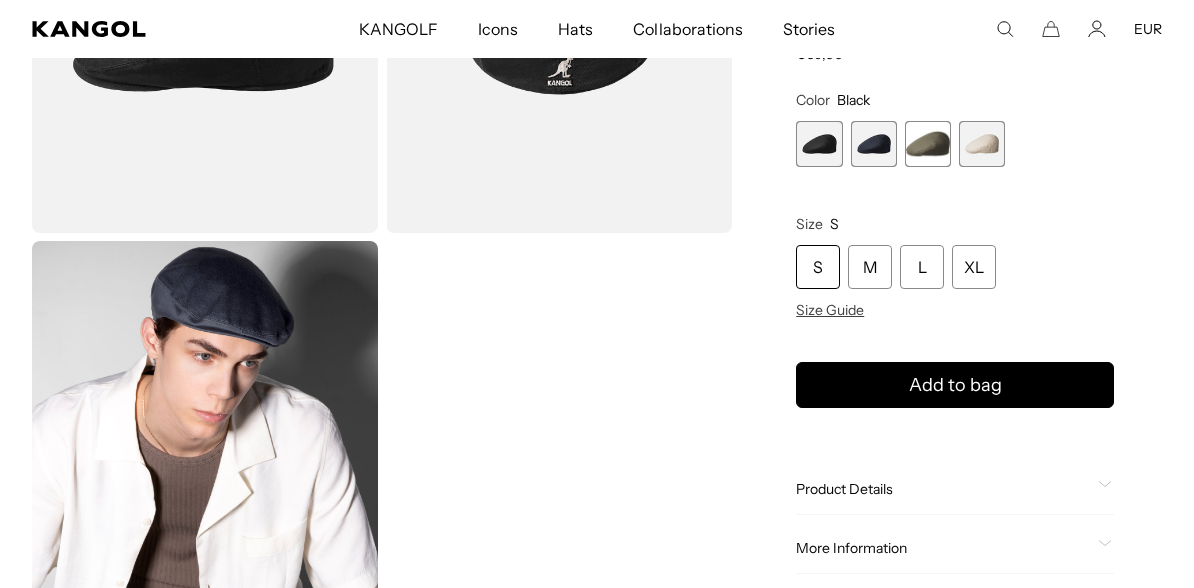 scroll, scrollTop: 710, scrollLeft: 0, axis: vertical 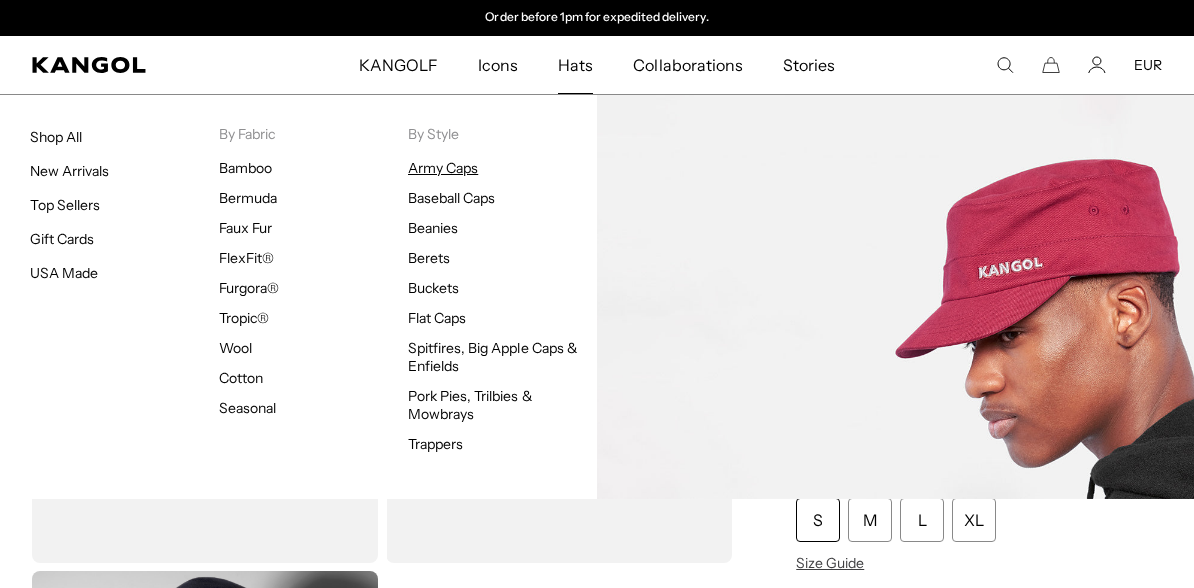 click on "Army Caps" at bounding box center (443, 168) 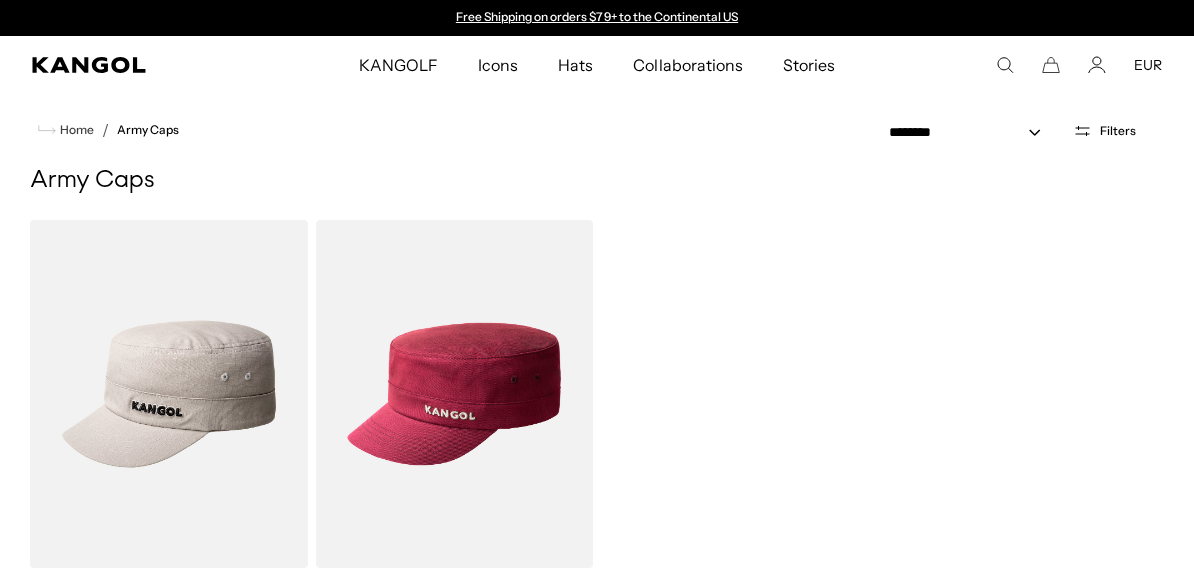 scroll, scrollTop: 0, scrollLeft: 0, axis: both 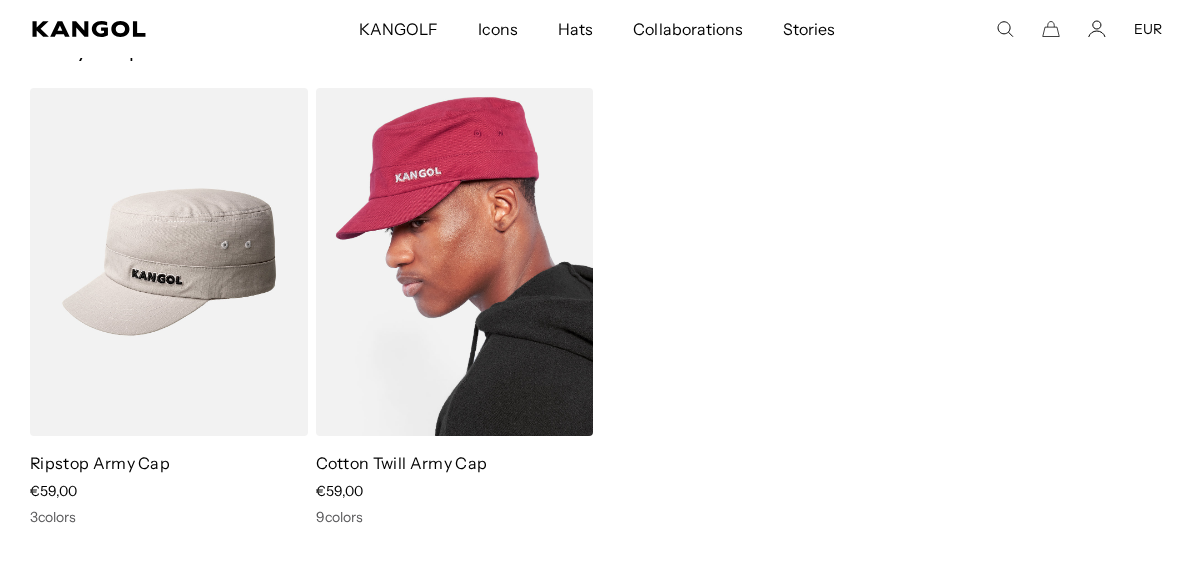 click at bounding box center [455, 262] 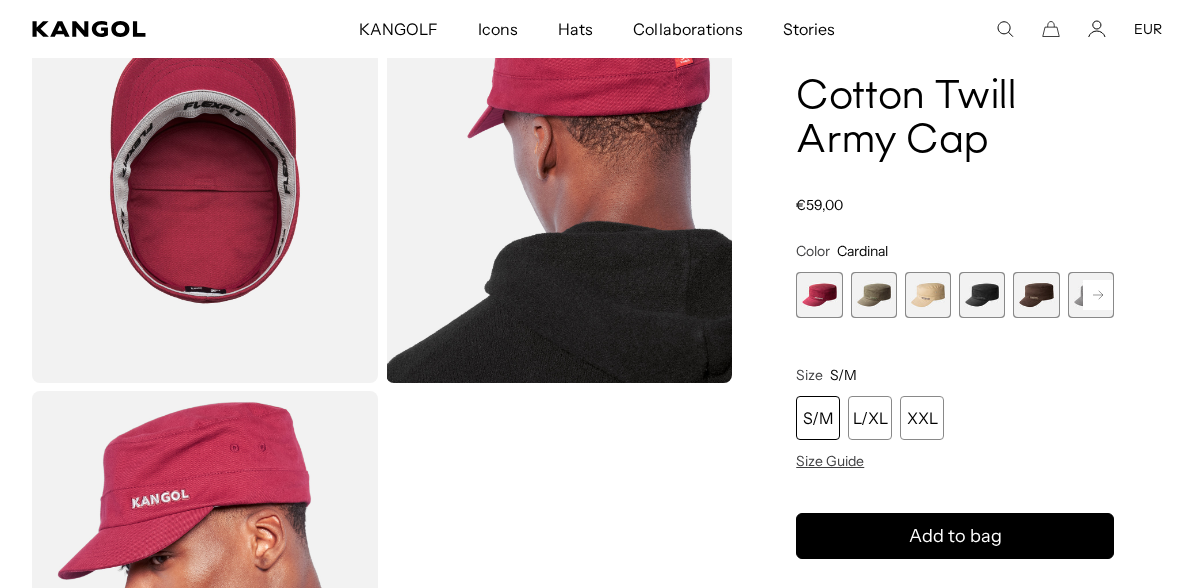 scroll, scrollTop: 690, scrollLeft: 0, axis: vertical 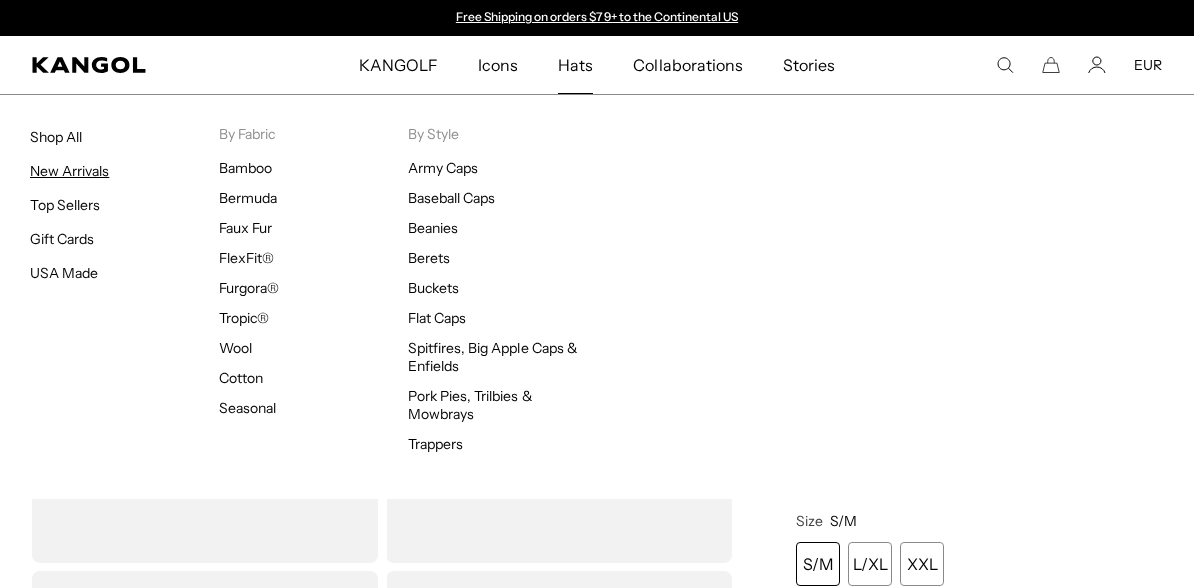 click on "New Arrivals" at bounding box center (69, 171) 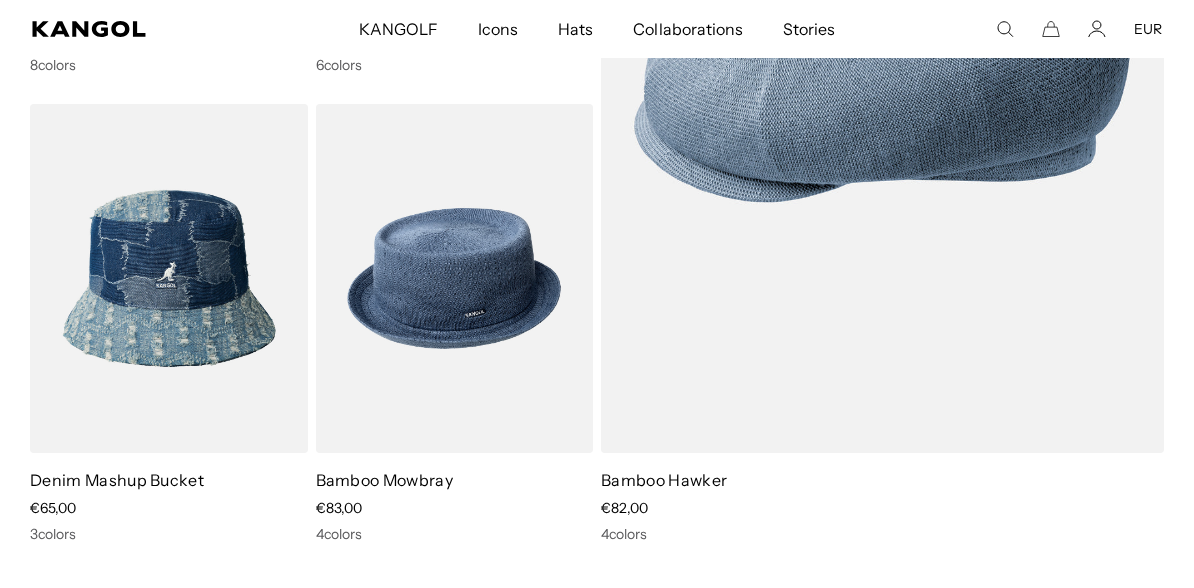 scroll, scrollTop: 601, scrollLeft: 0, axis: vertical 